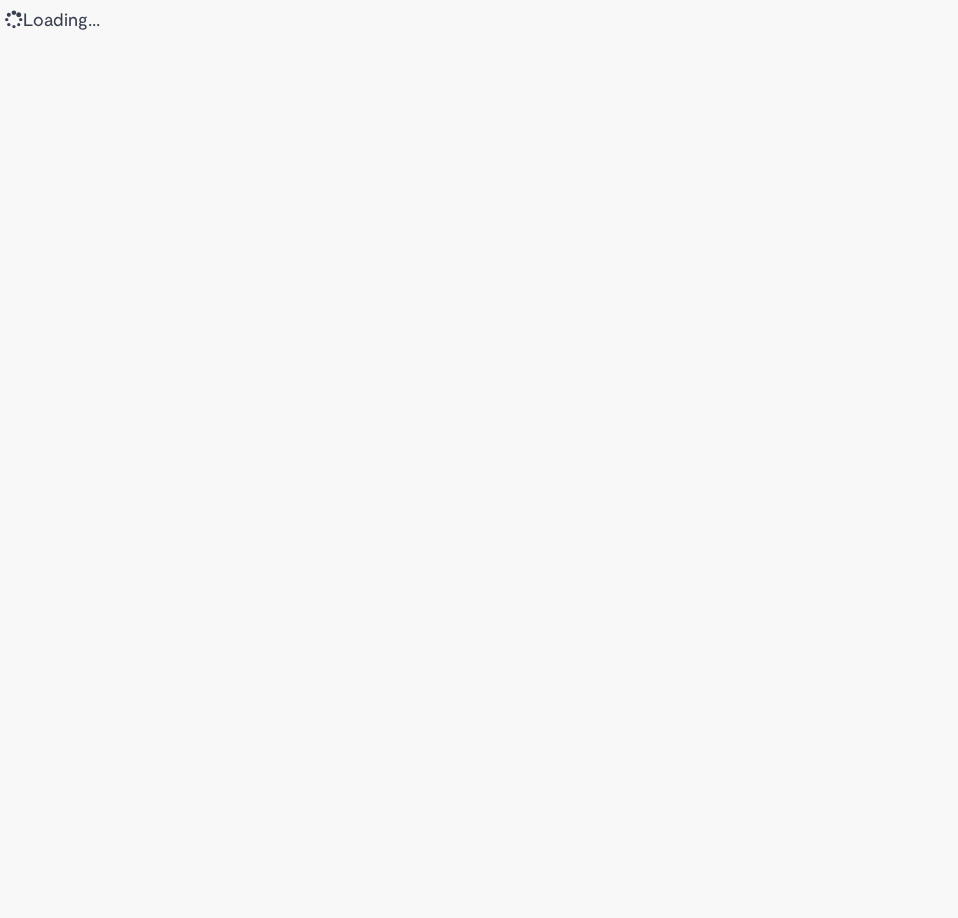scroll, scrollTop: 0, scrollLeft: 0, axis: both 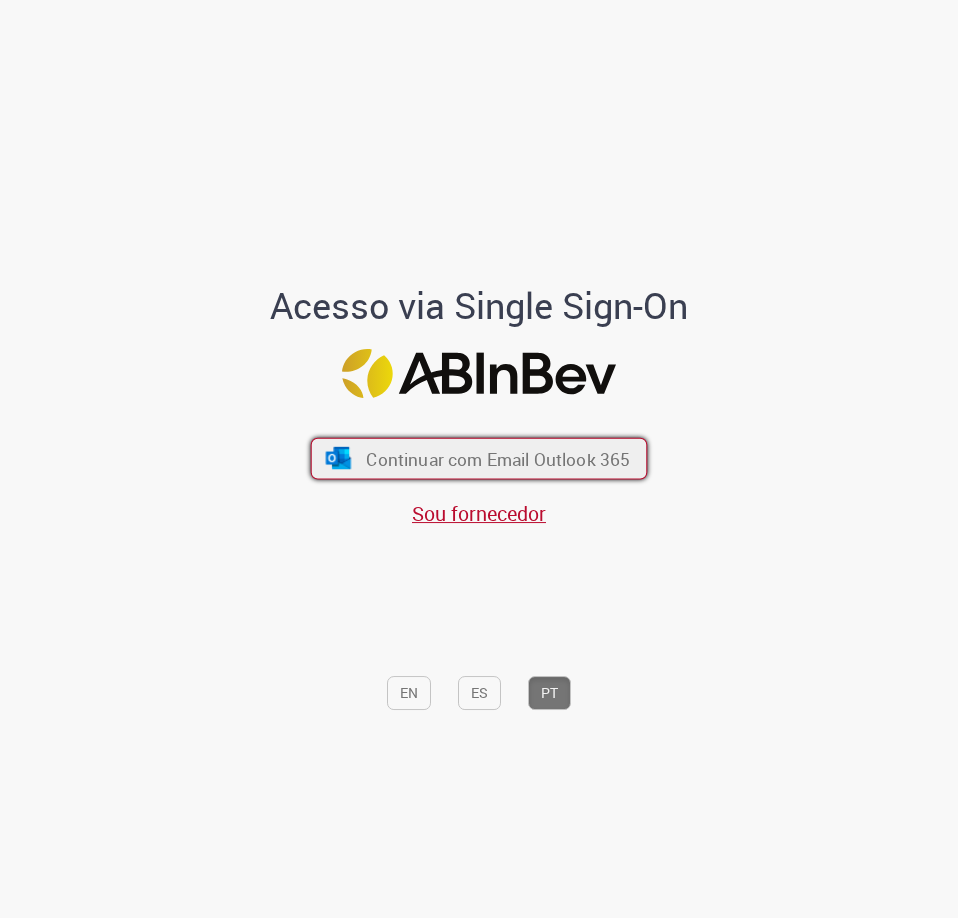 click on "Continuar com Email Outlook 365" at bounding box center [498, 458] 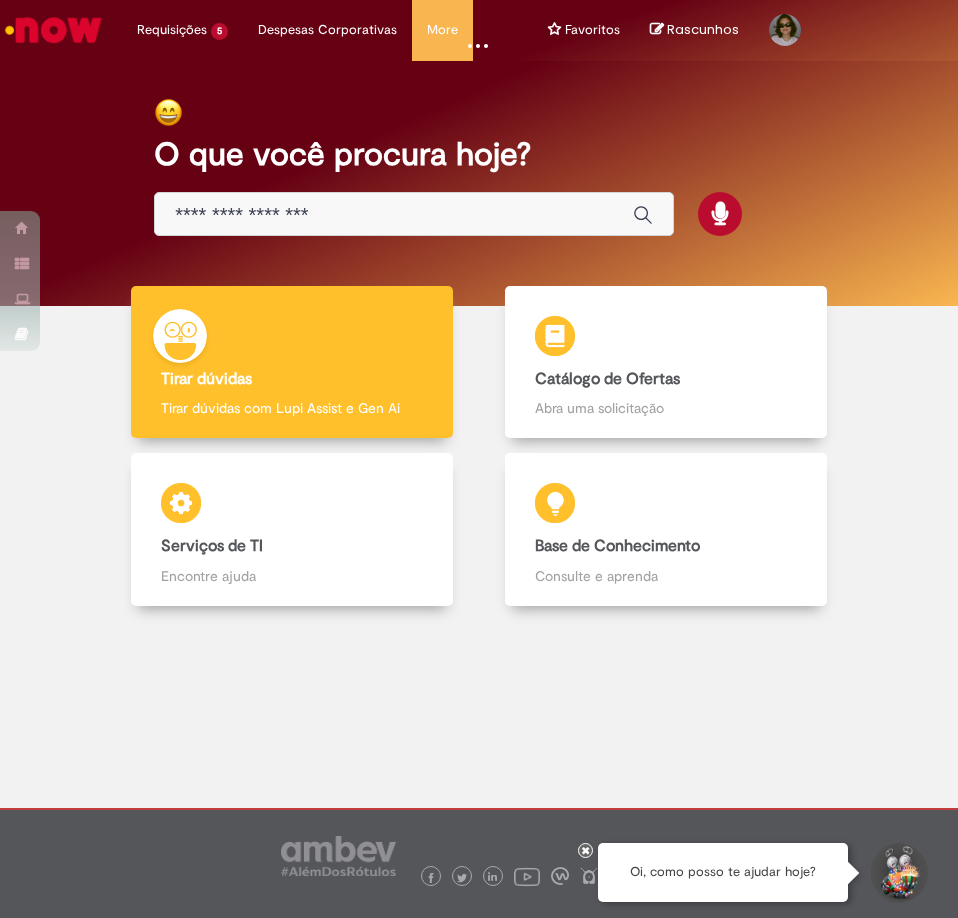 scroll, scrollTop: 0, scrollLeft: 0, axis: both 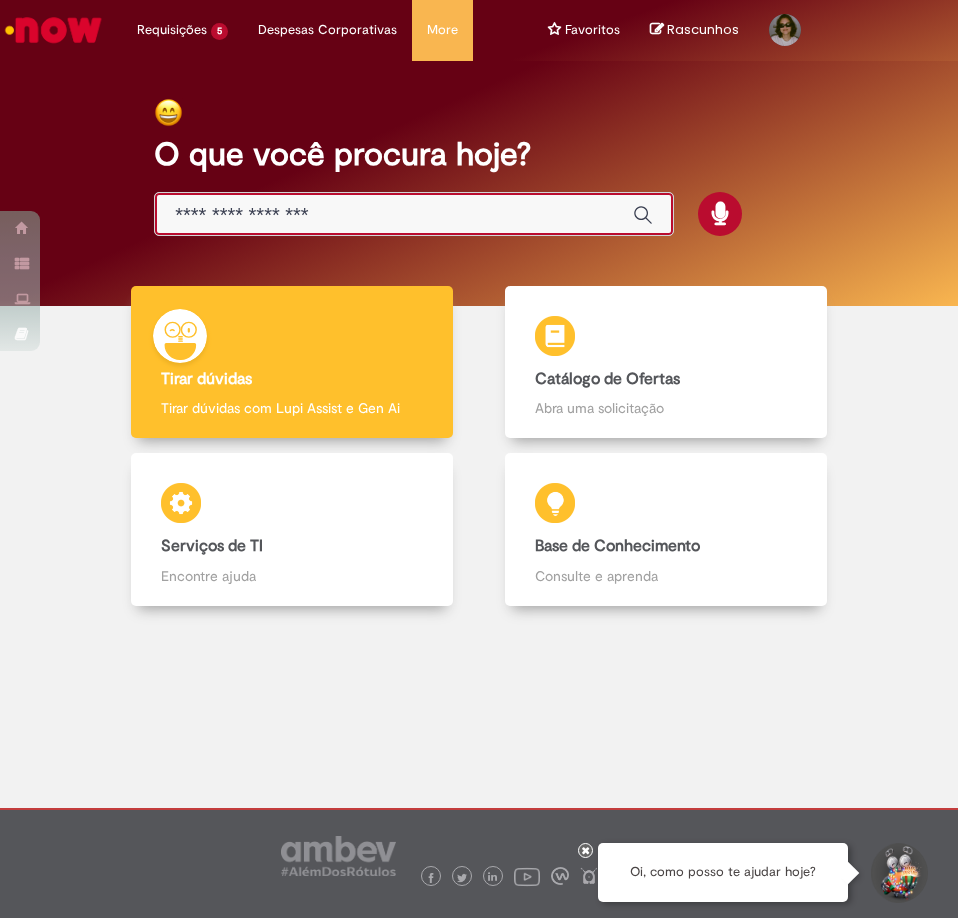 click at bounding box center (394, 215) 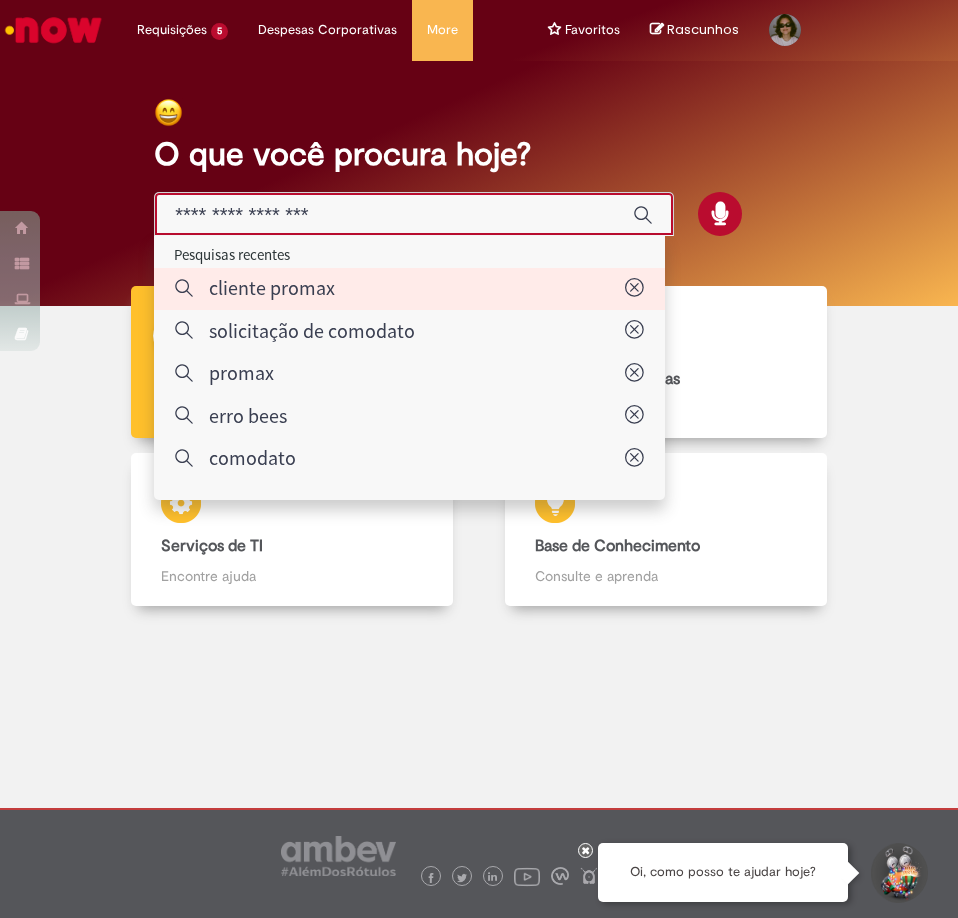 type on "**********" 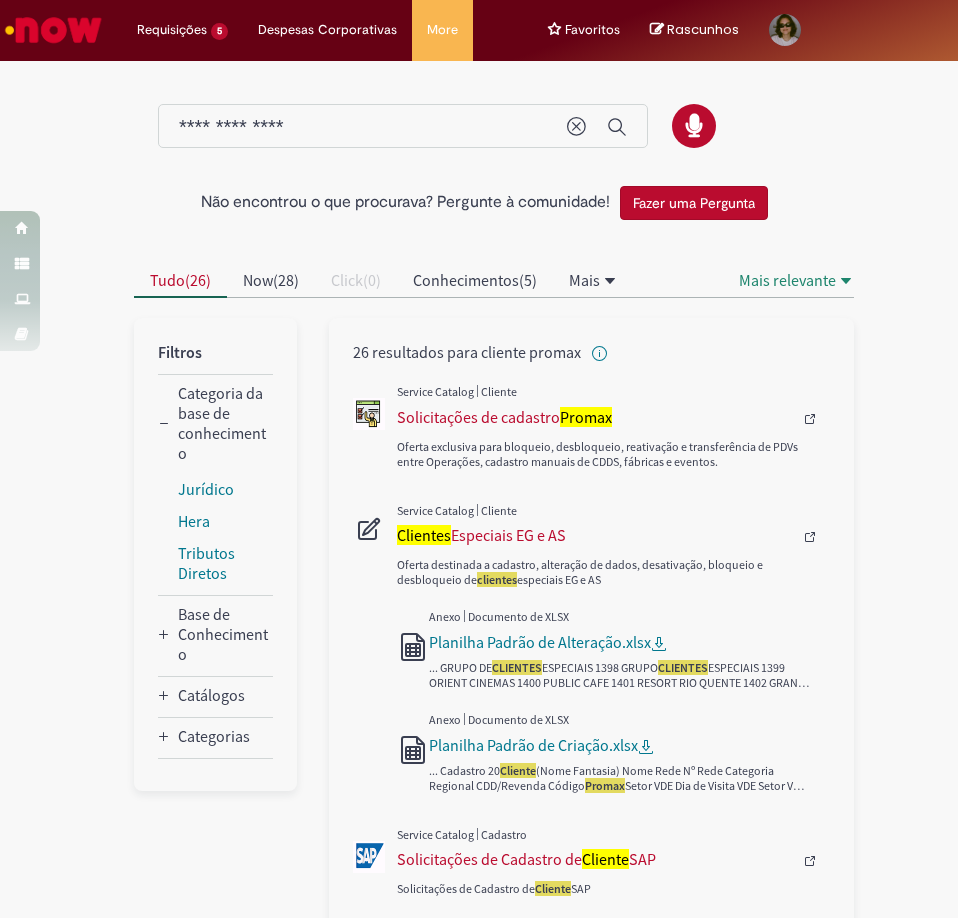 click at bounding box center (613, 419) 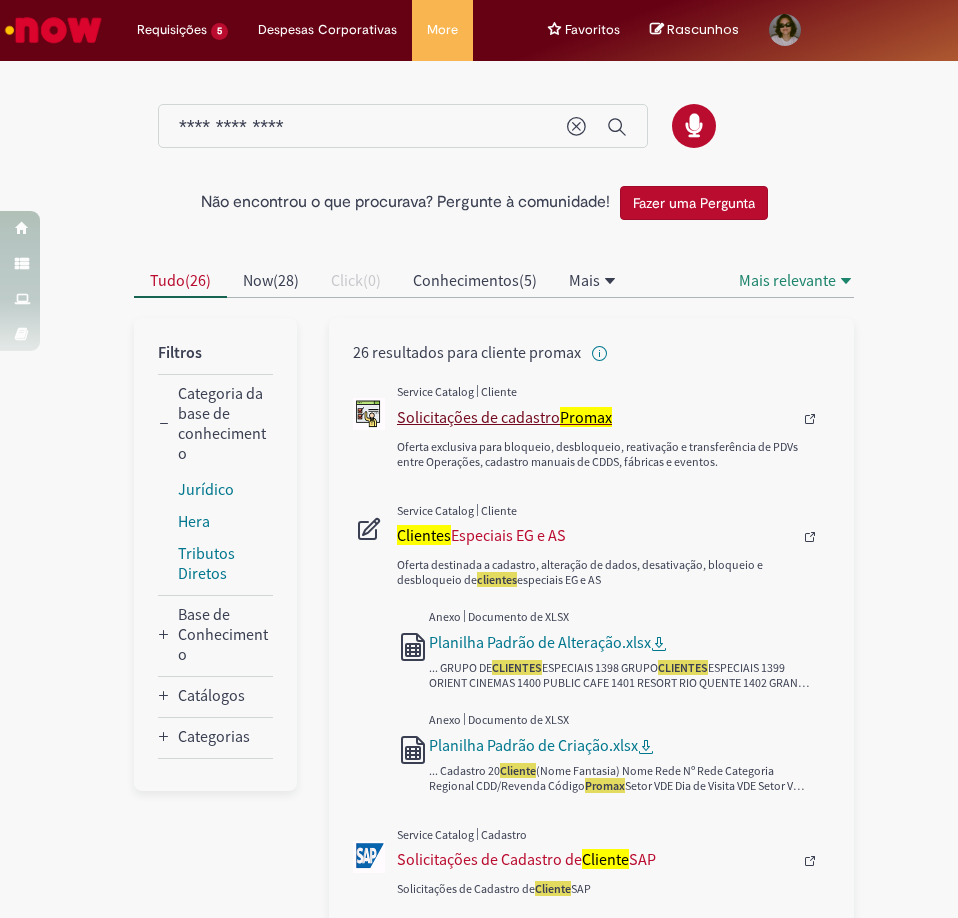click on "Solicitações de cadastro  Promax" at bounding box center [602, 417] 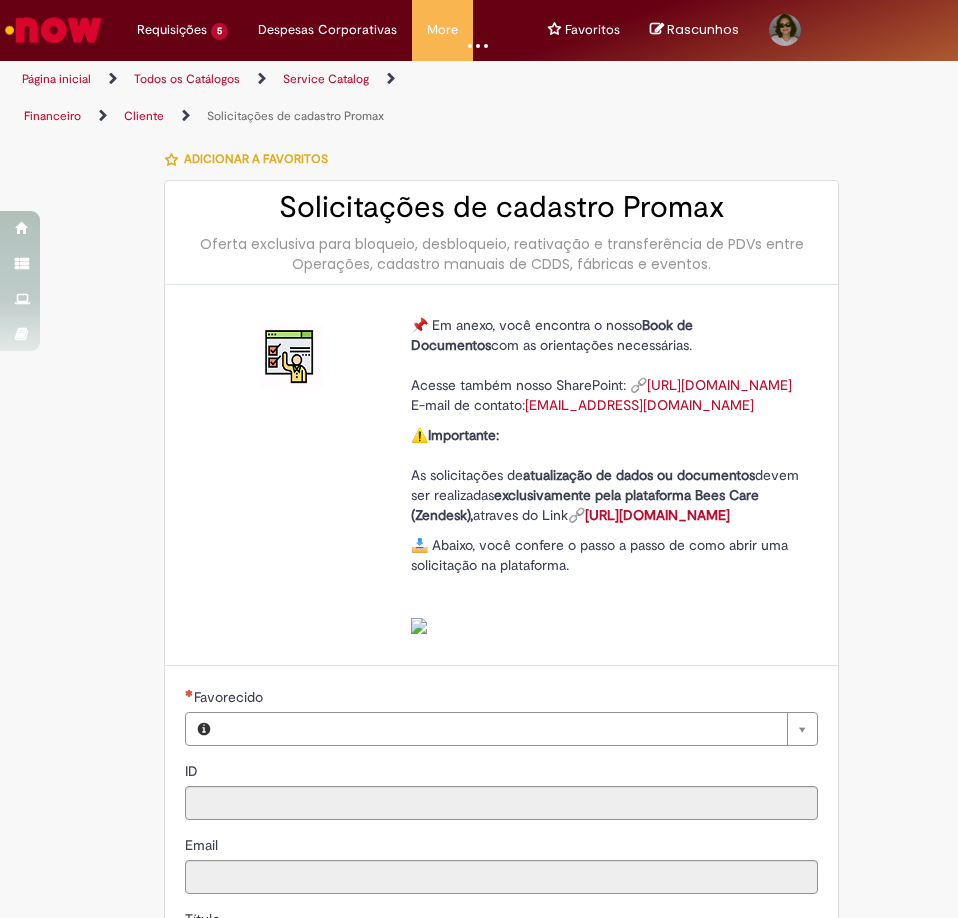 type on "********" 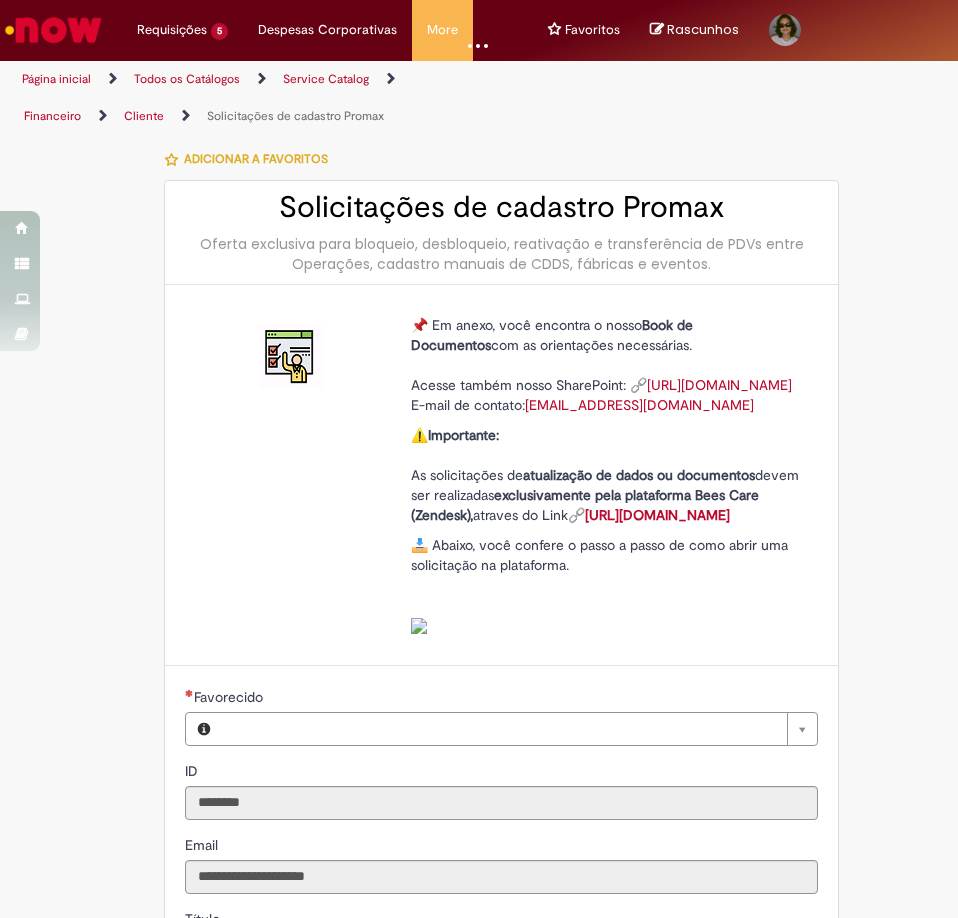 type on "**********" 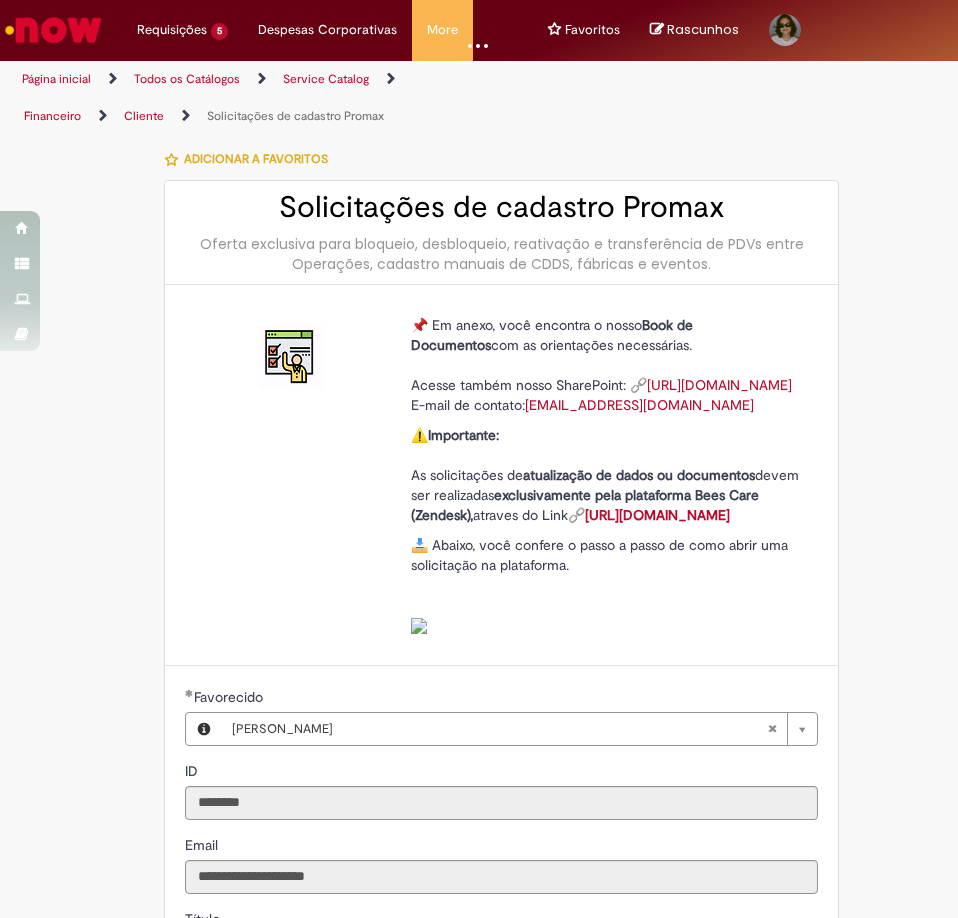 type on "**********" 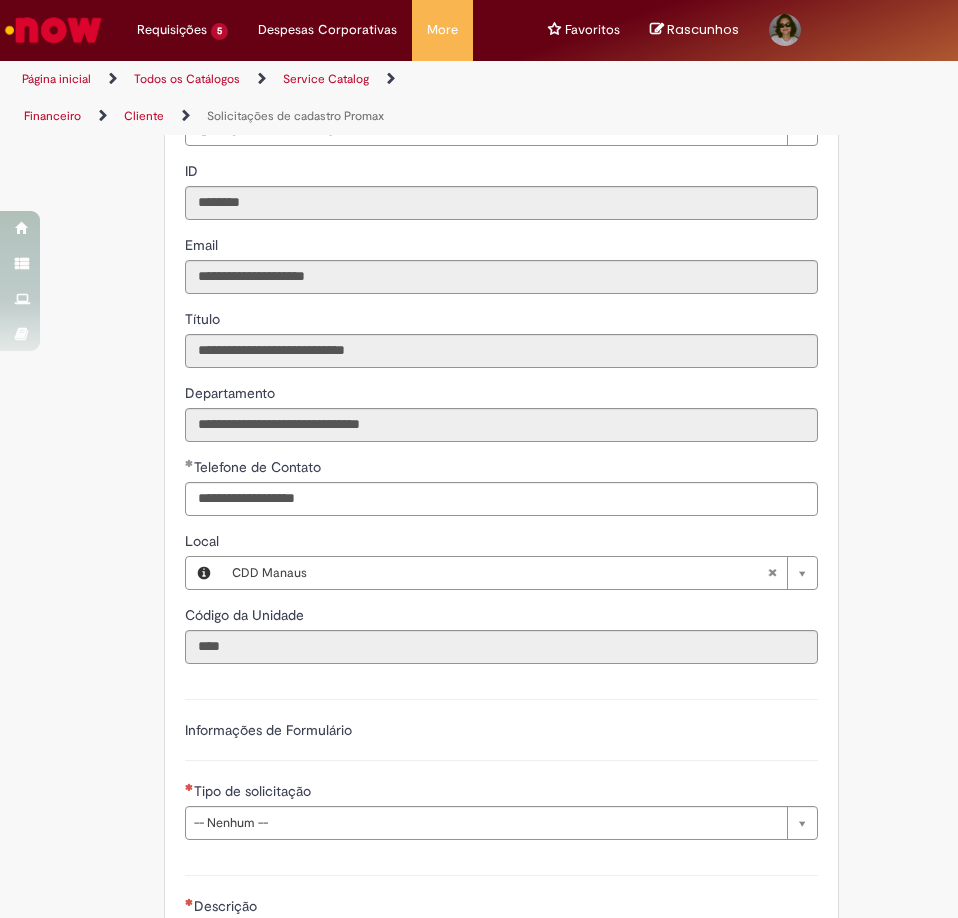 scroll, scrollTop: 1000, scrollLeft: 0, axis: vertical 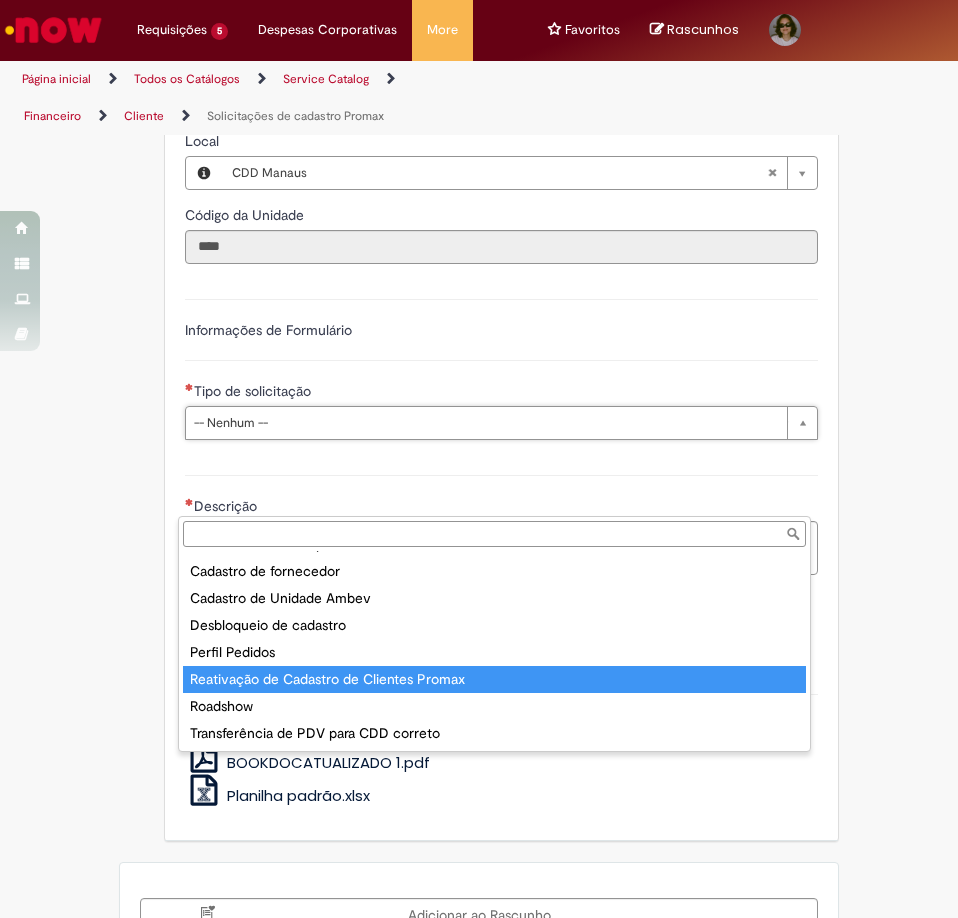 type on "**********" 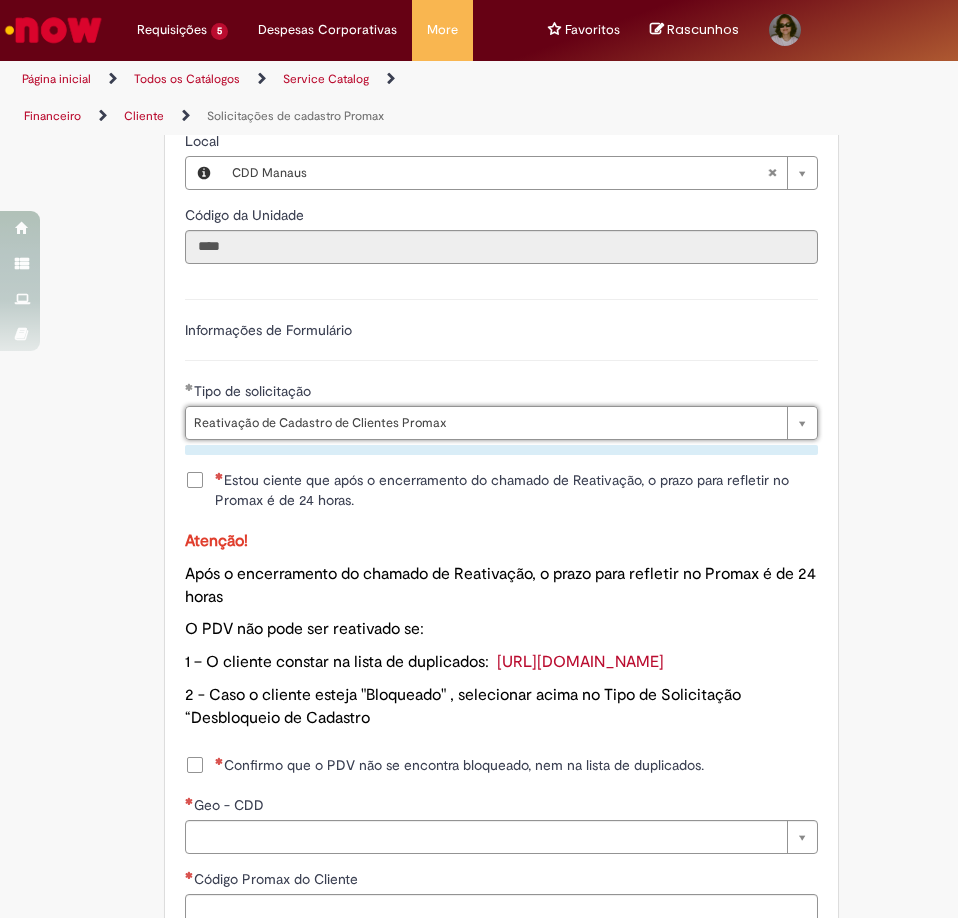 click on "Estou ciente que após o encerramento do chamado de Reativação, o prazo para refletir no Promax é de 24 horas." at bounding box center [516, 490] 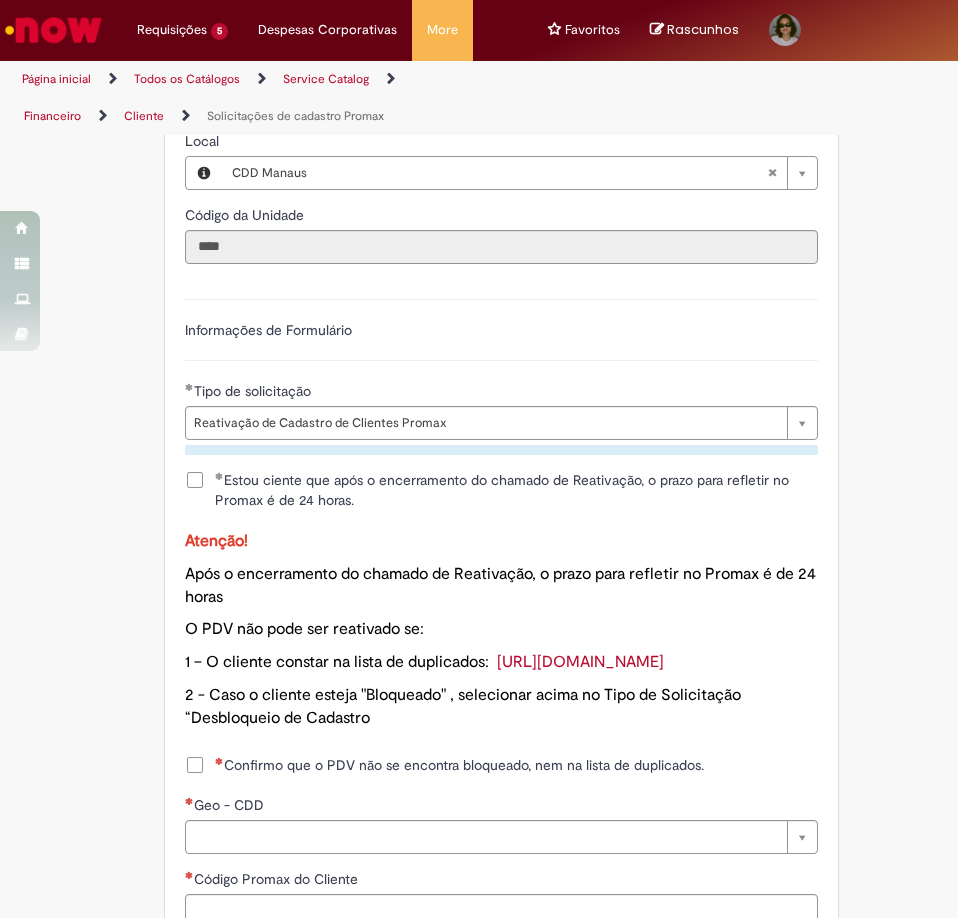 scroll, scrollTop: 1400, scrollLeft: 0, axis: vertical 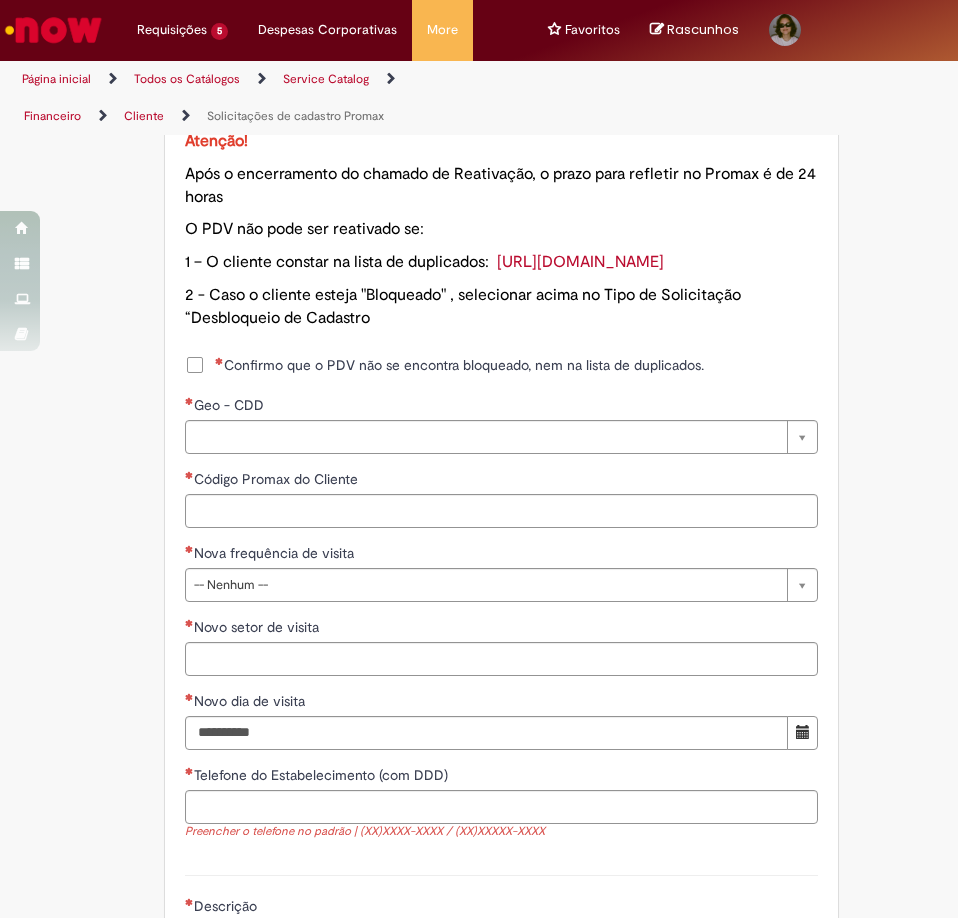 click on "Confirmo que o PDV não se encontra bloqueado, nem na lista de duplicados." at bounding box center [459, 365] 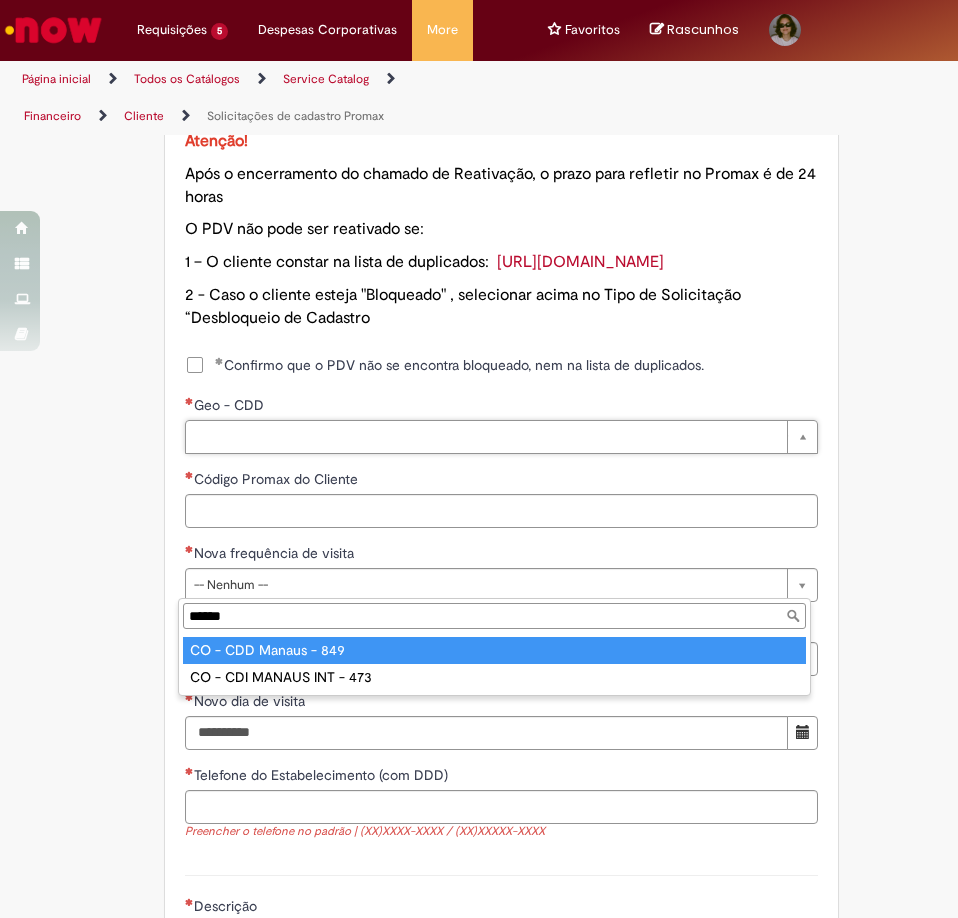 type on "******" 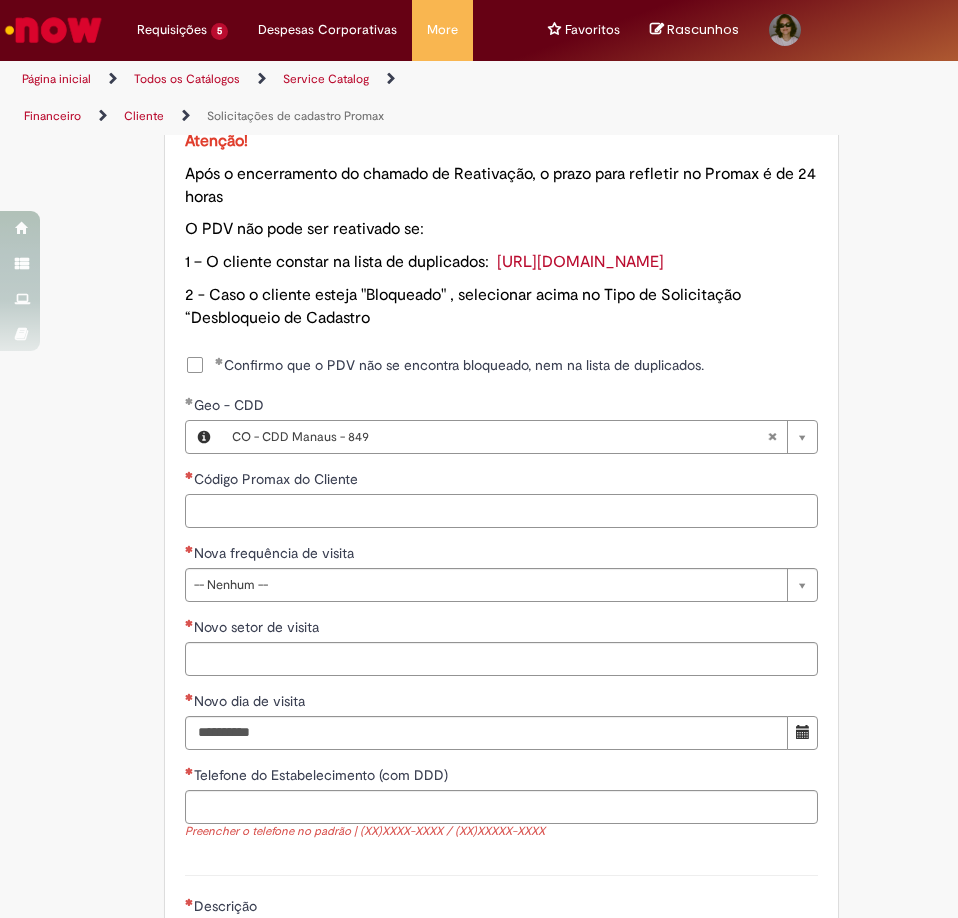 click on "Código Promax do Cliente" at bounding box center (501, 511) 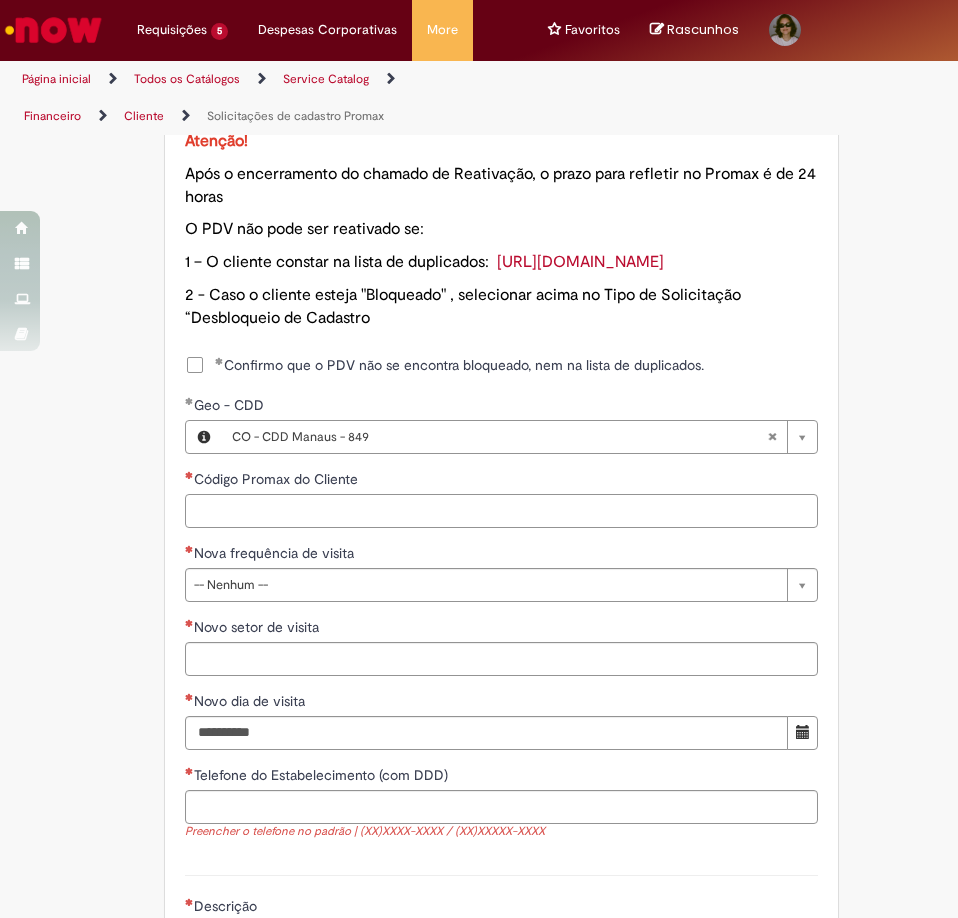 click on "Código Promax do Cliente" at bounding box center (501, 511) 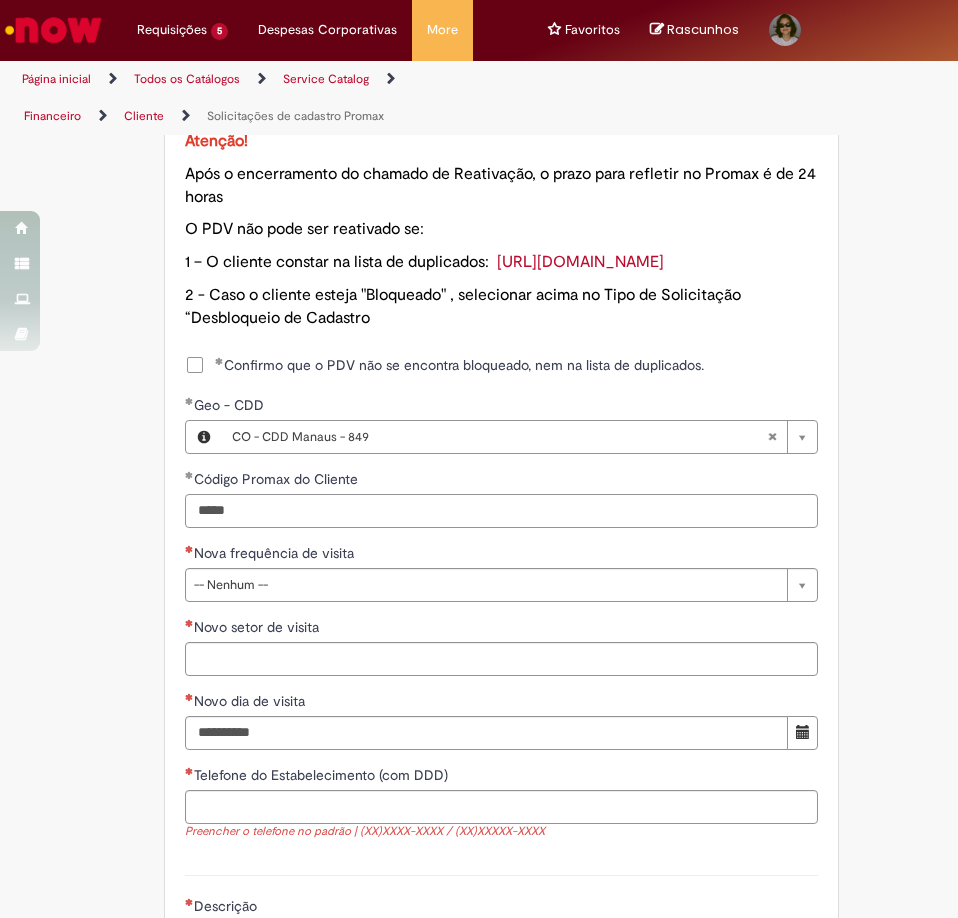 type on "*****" 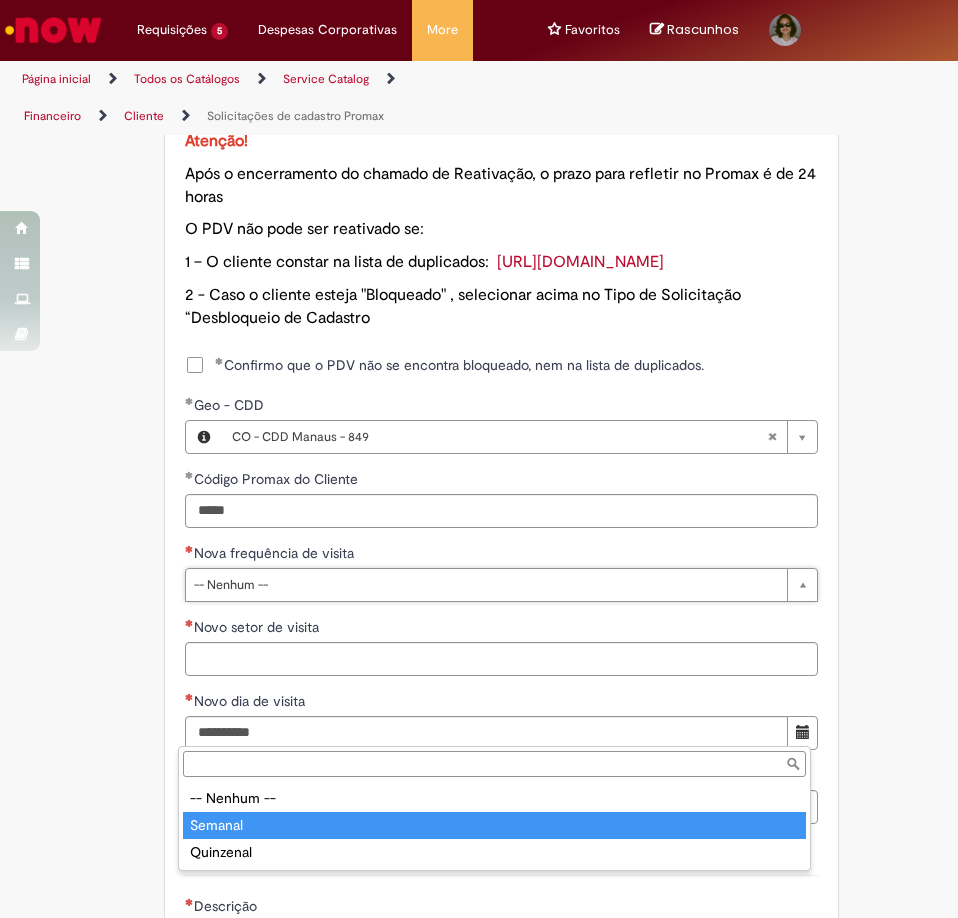 type on "*******" 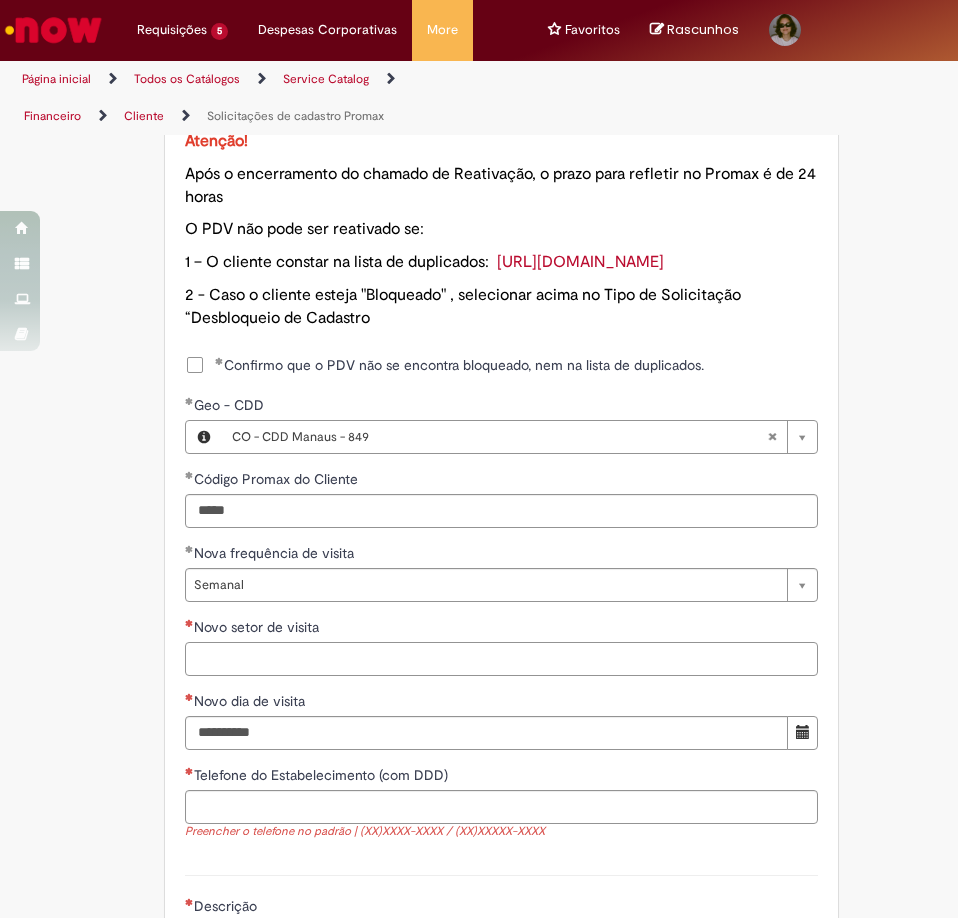 click on "Novo setor de visita" at bounding box center (501, 659) 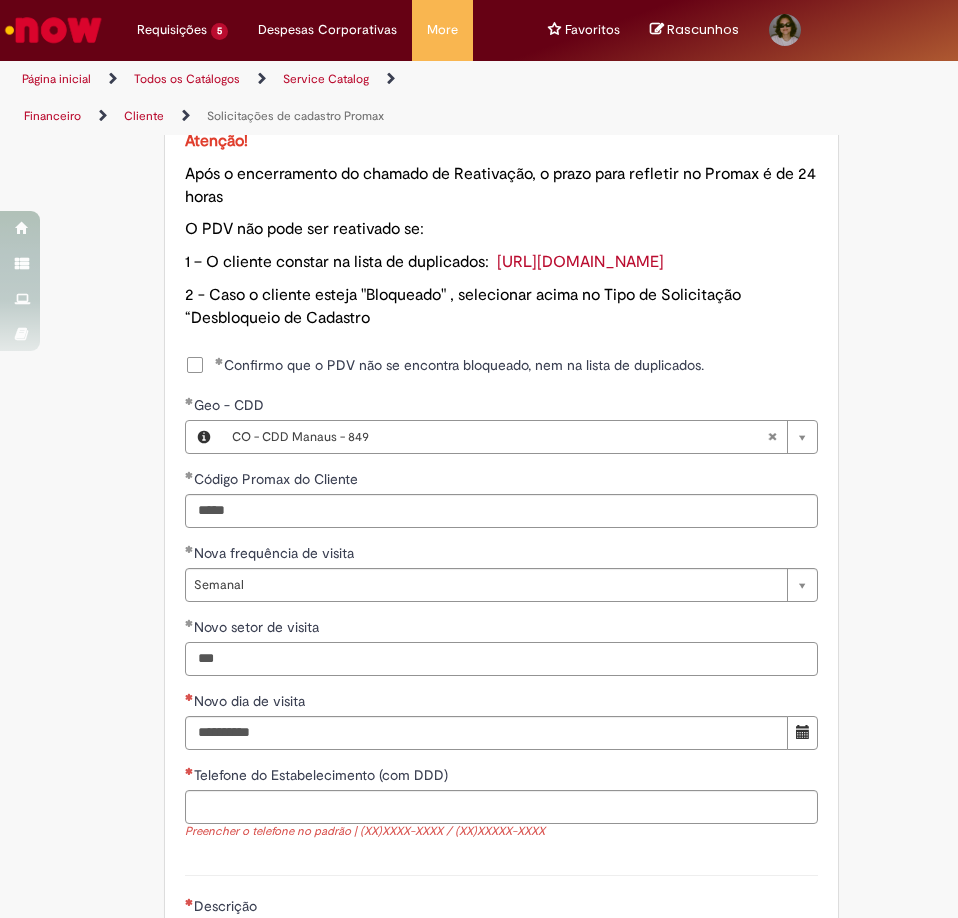 scroll, scrollTop: 1600, scrollLeft: 0, axis: vertical 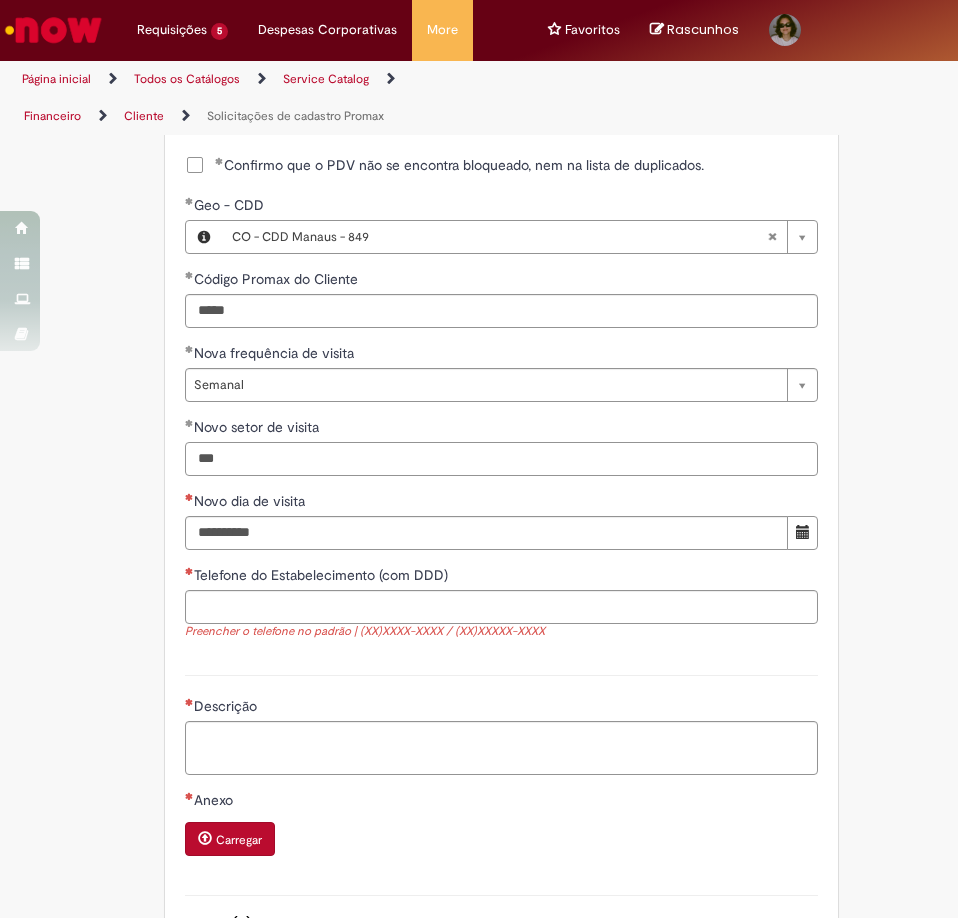 type on "***" 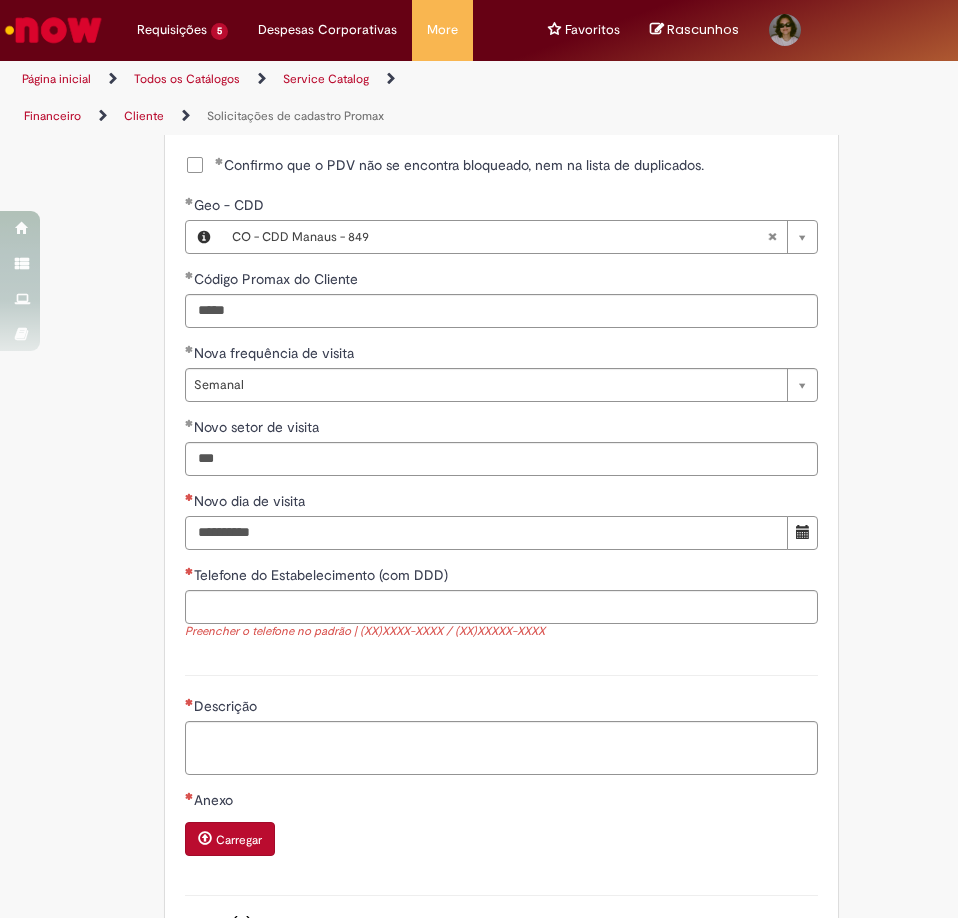 click on "Novo dia de visita" at bounding box center [486, 533] 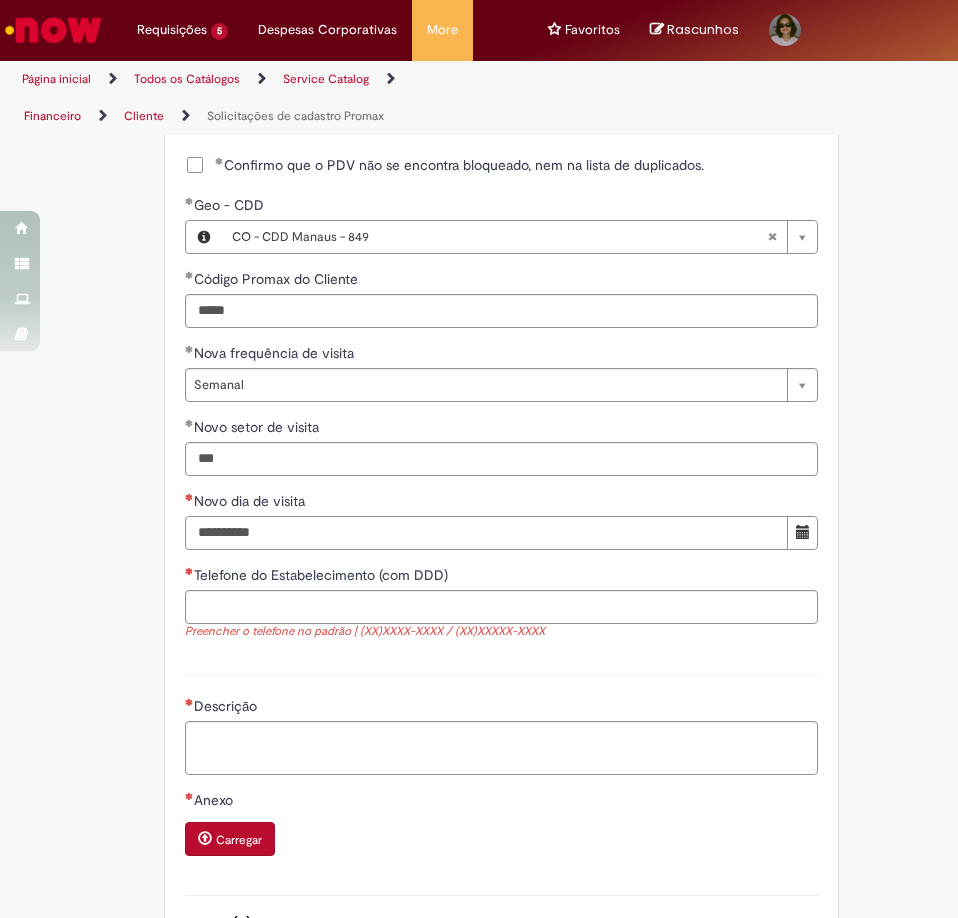 type on "**********" 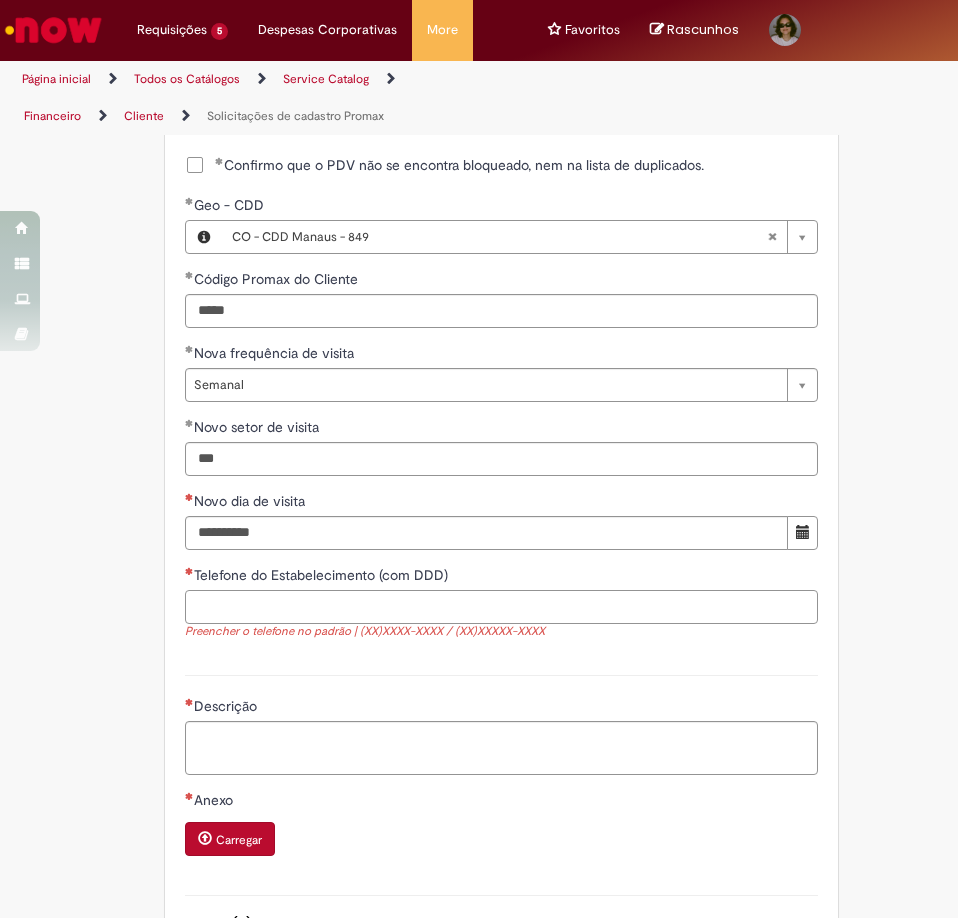 click on "Telefone do Estabelecimento (com DDD)" at bounding box center [501, 607] 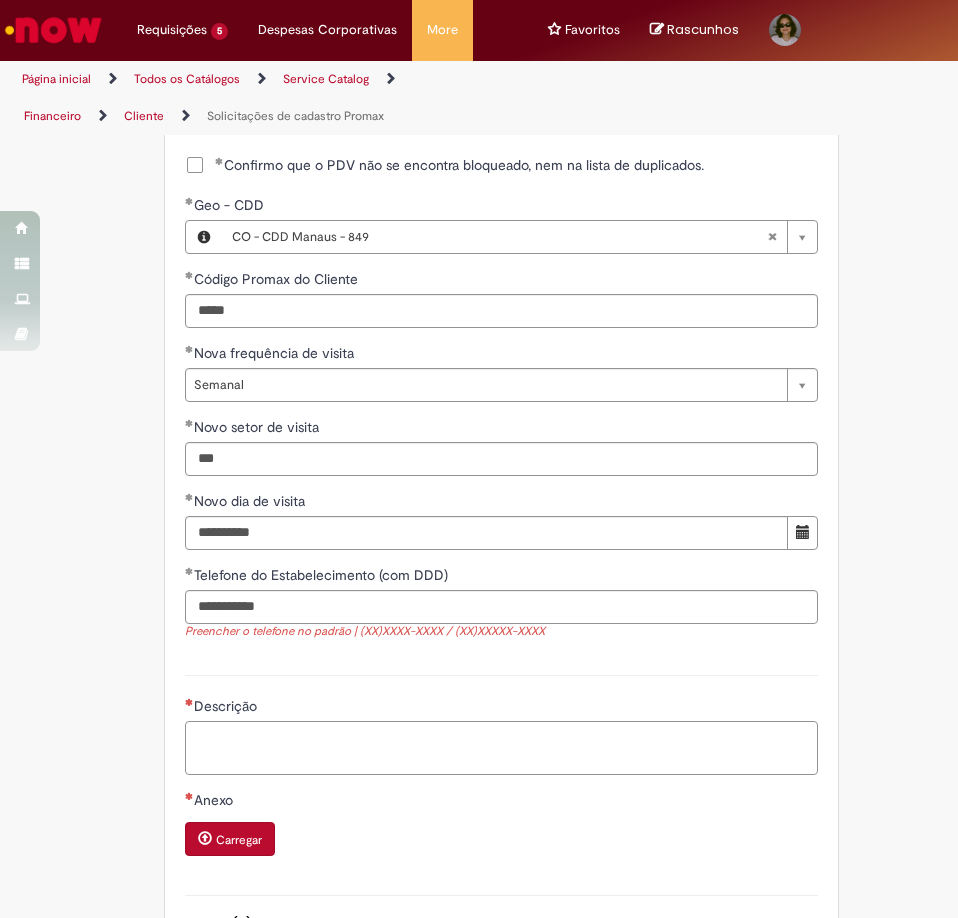 type on "**********" 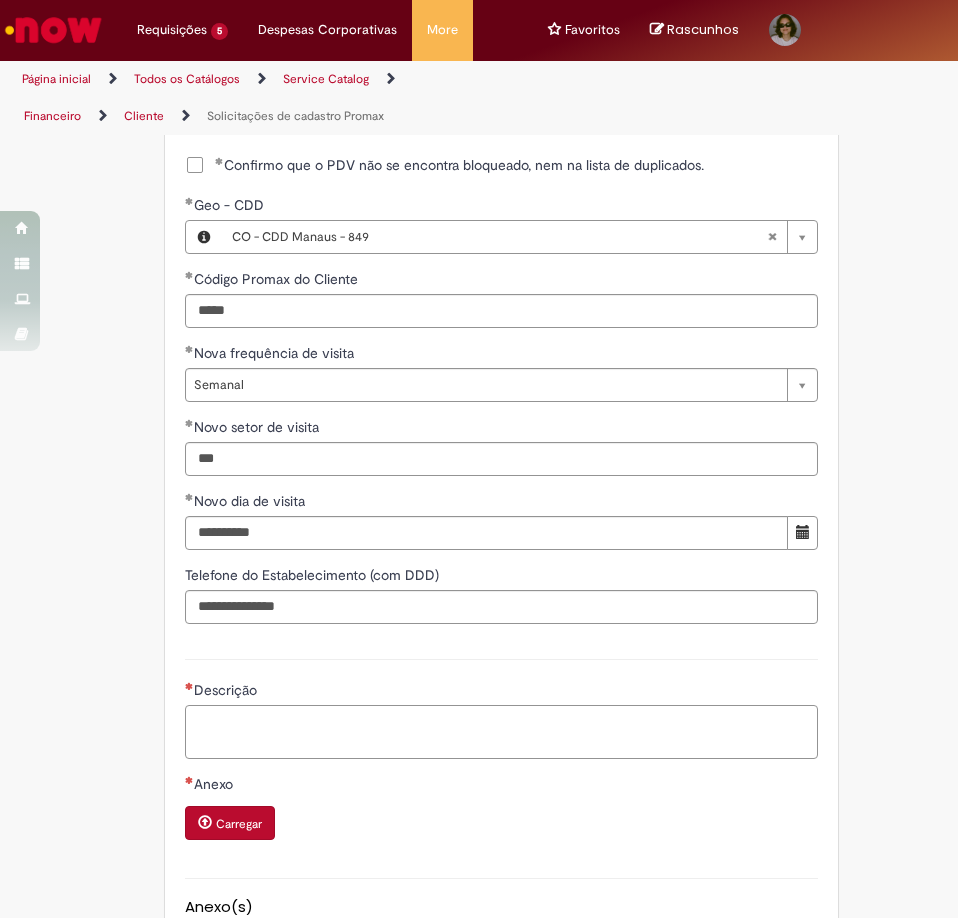 click on "Descrição" at bounding box center (501, 732) 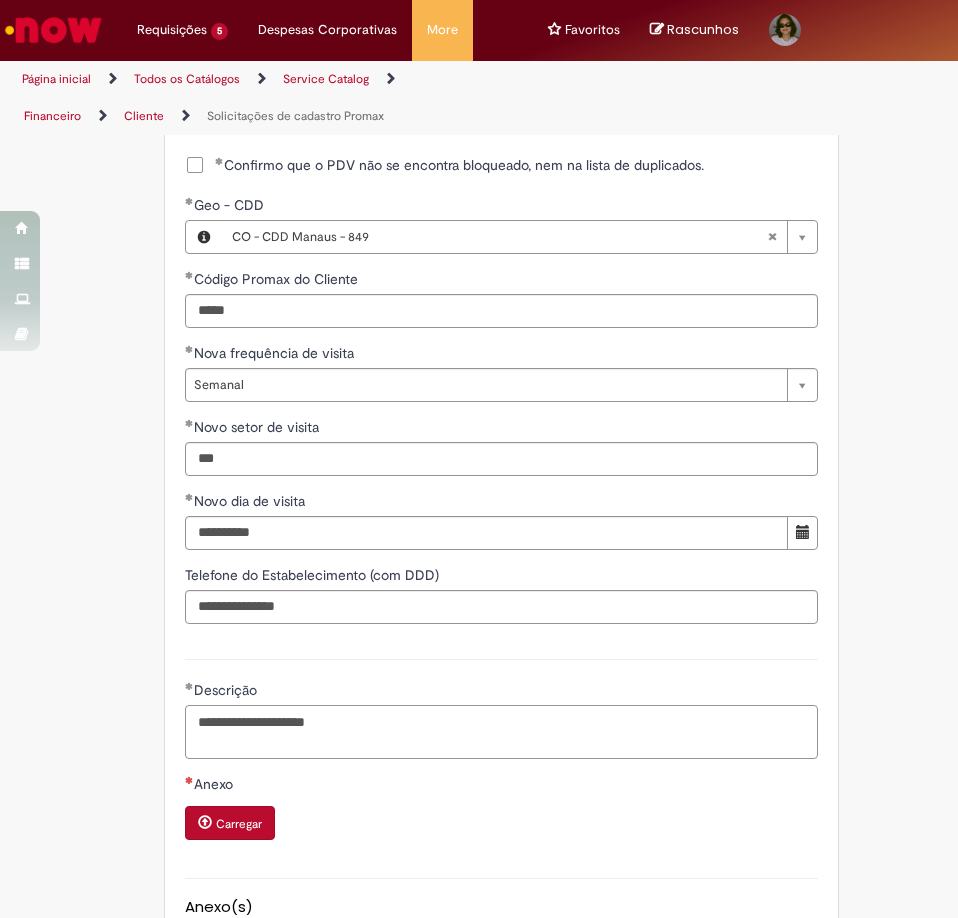 scroll, scrollTop: 1700, scrollLeft: 0, axis: vertical 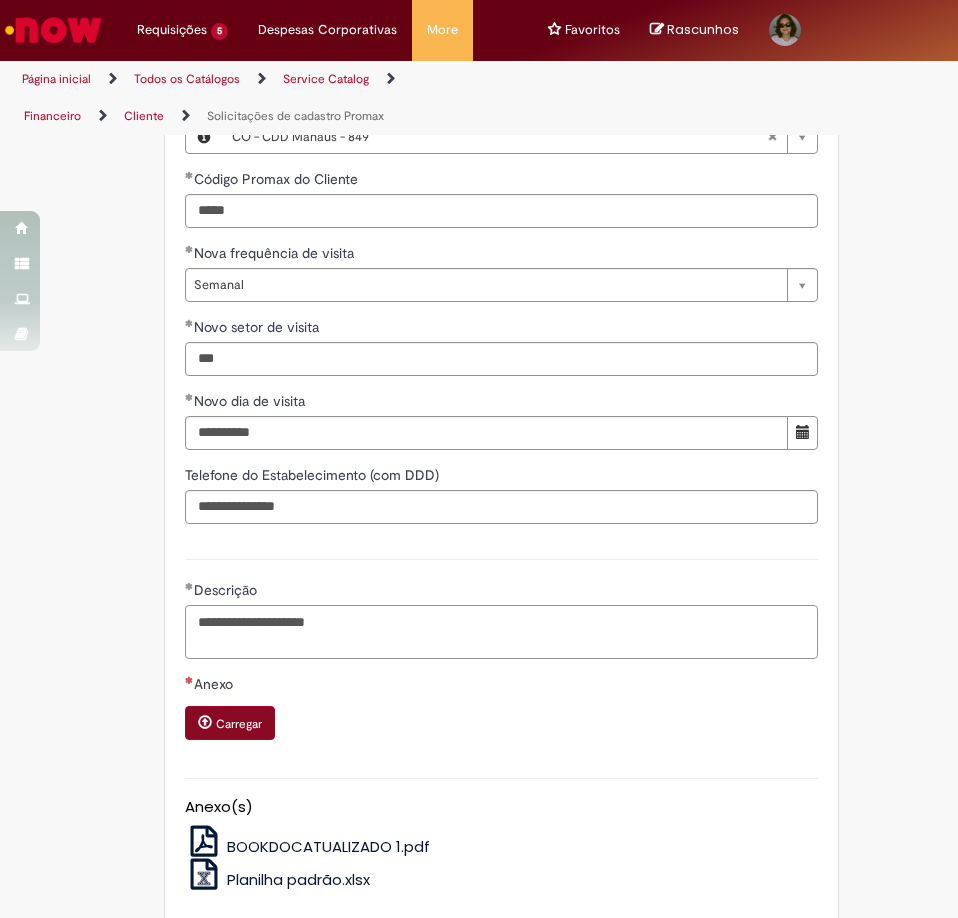 type on "**********" 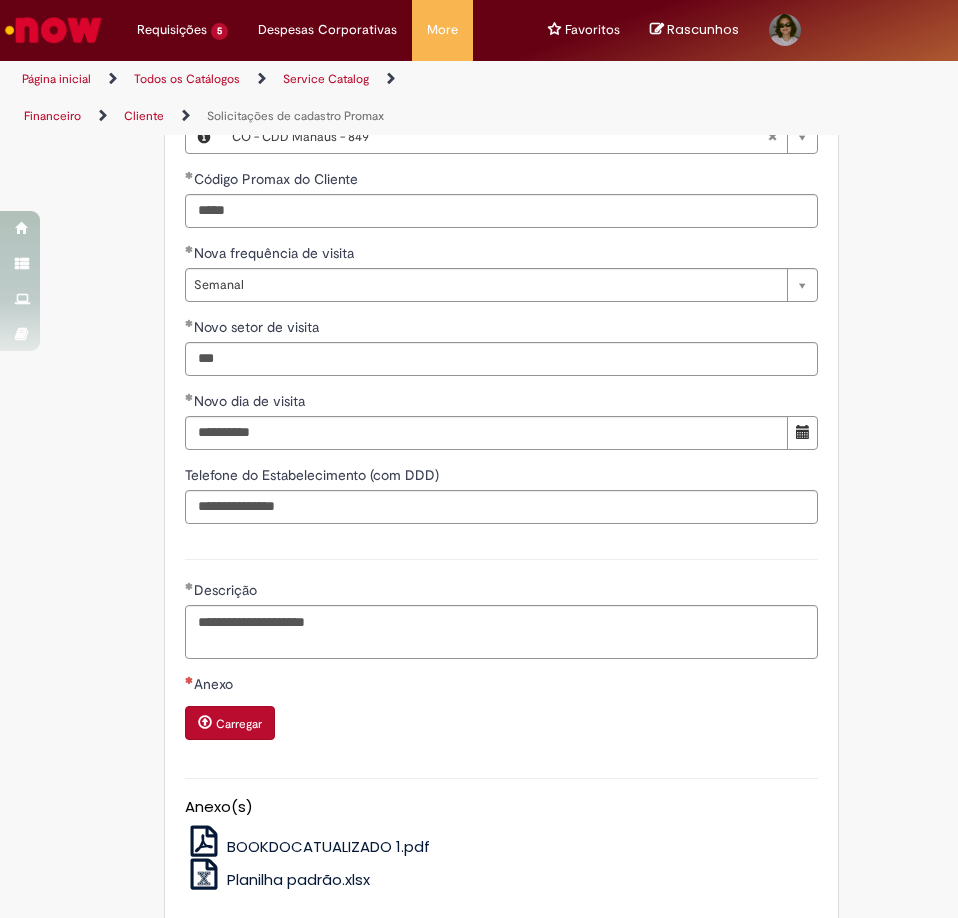 click on "Carregar" at bounding box center [230, 723] 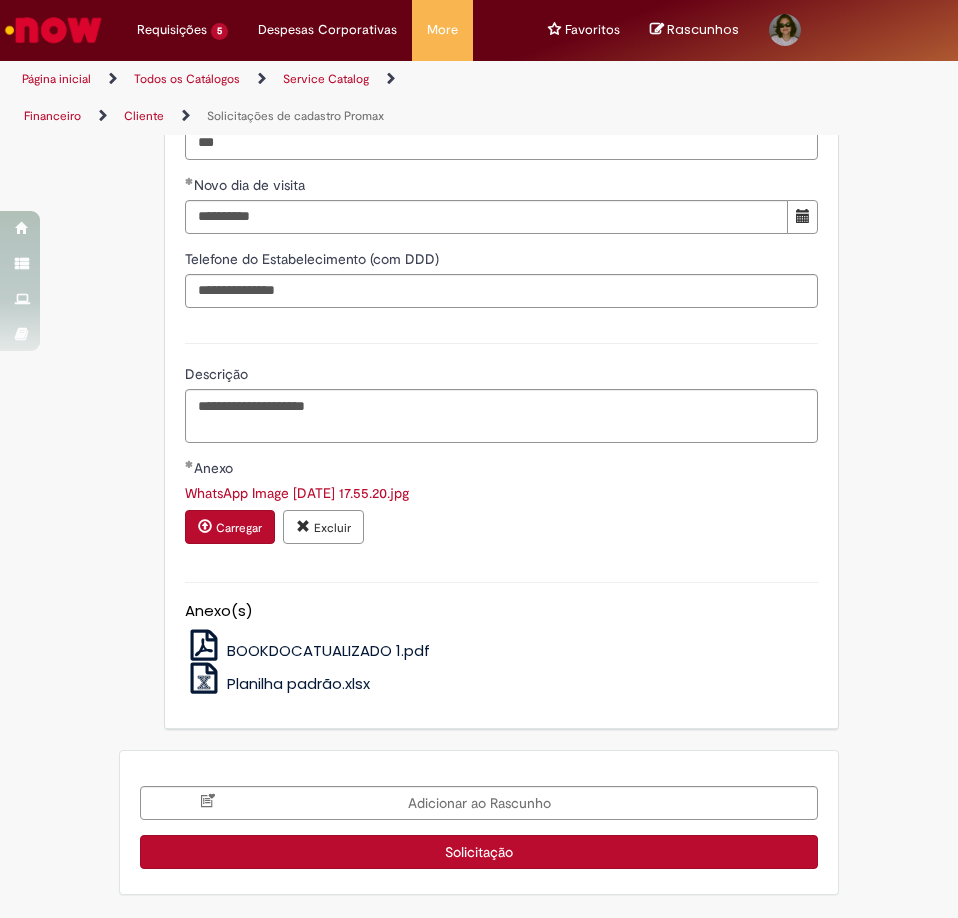 scroll, scrollTop: 2064, scrollLeft: 0, axis: vertical 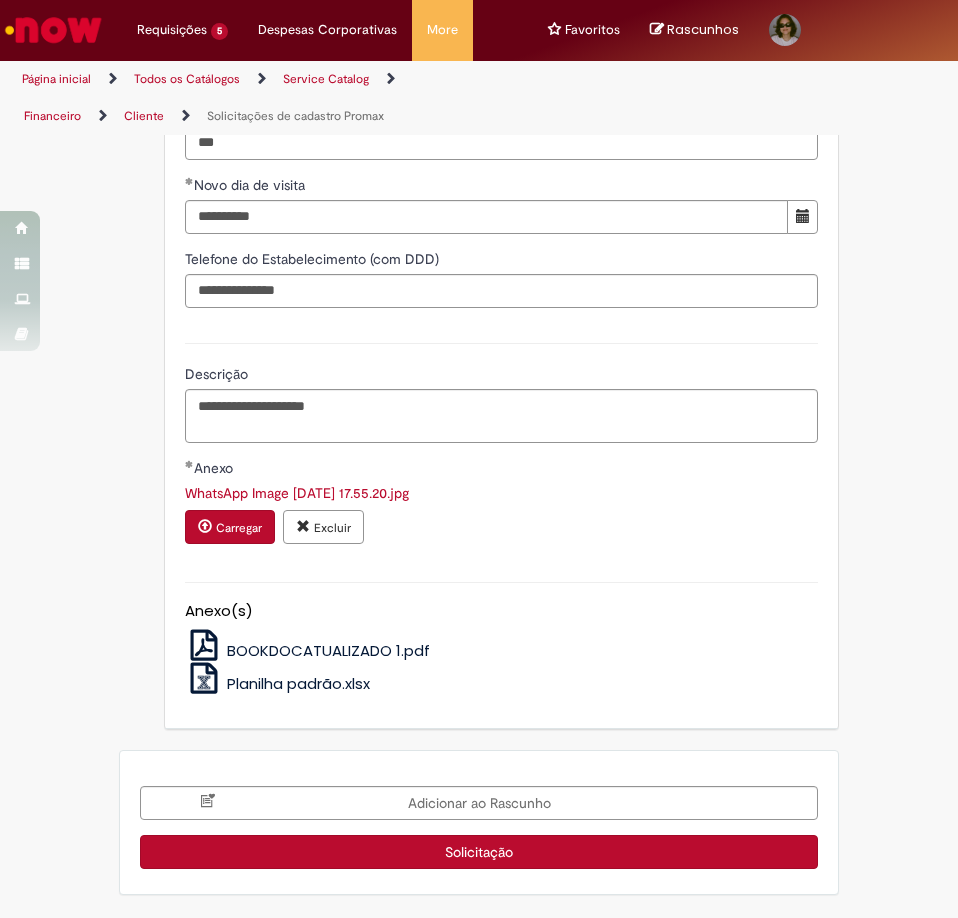 click on "Solicitação" at bounding box center (479, 852) 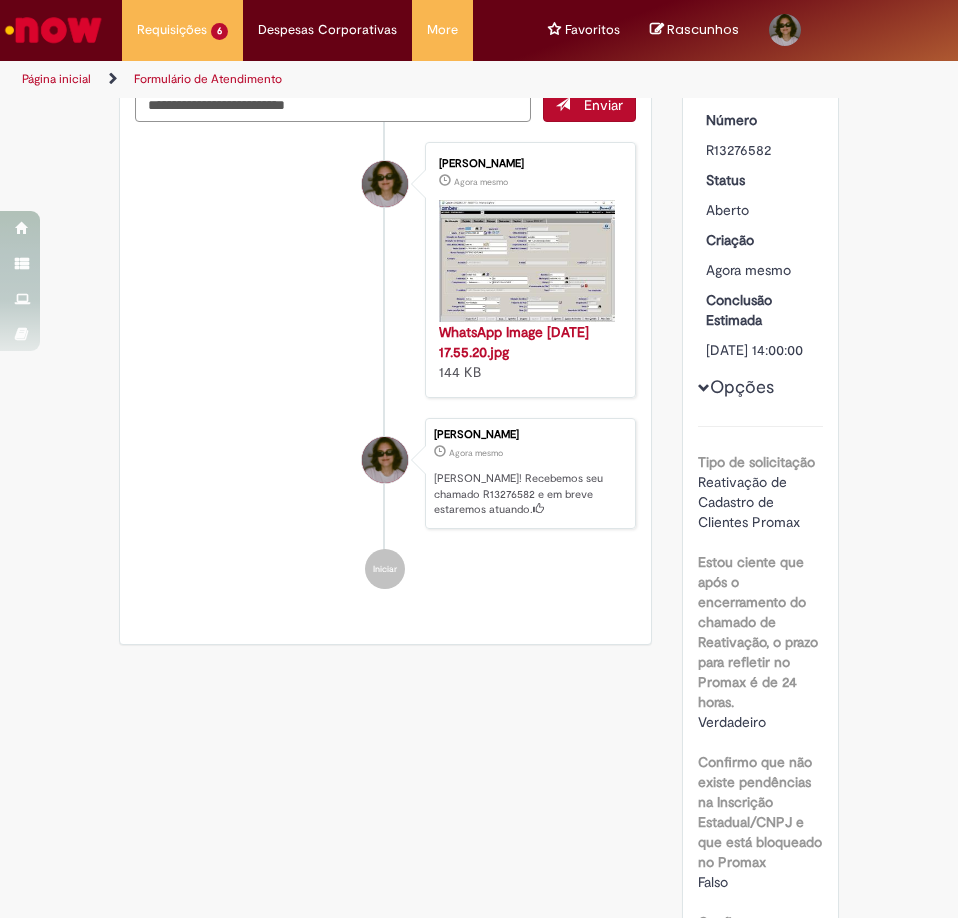 scroll, scrollTop: 0, scrollLeft: 0, axis: both 